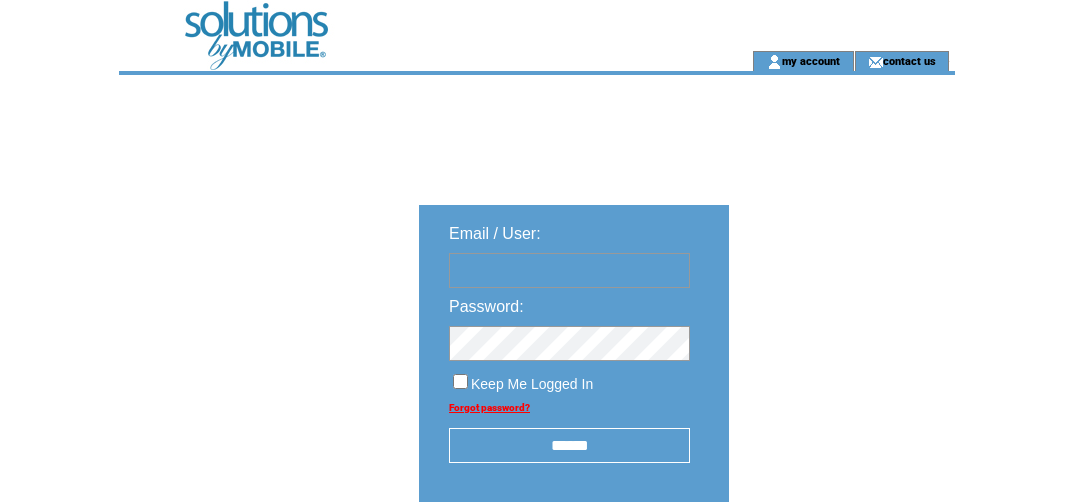 scroll, scrollTop: 0, scrollLeft: 0, axis: both 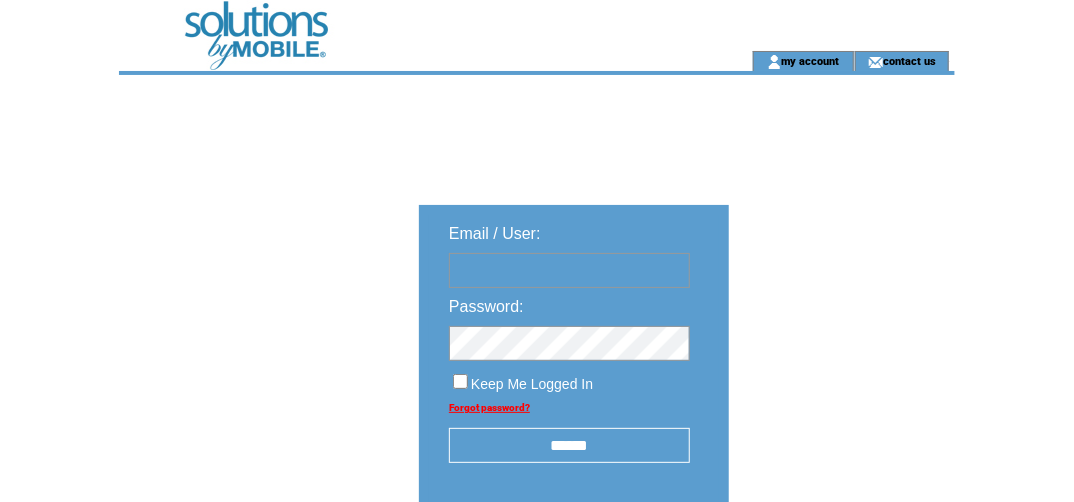click at bounding box center [569, 270] 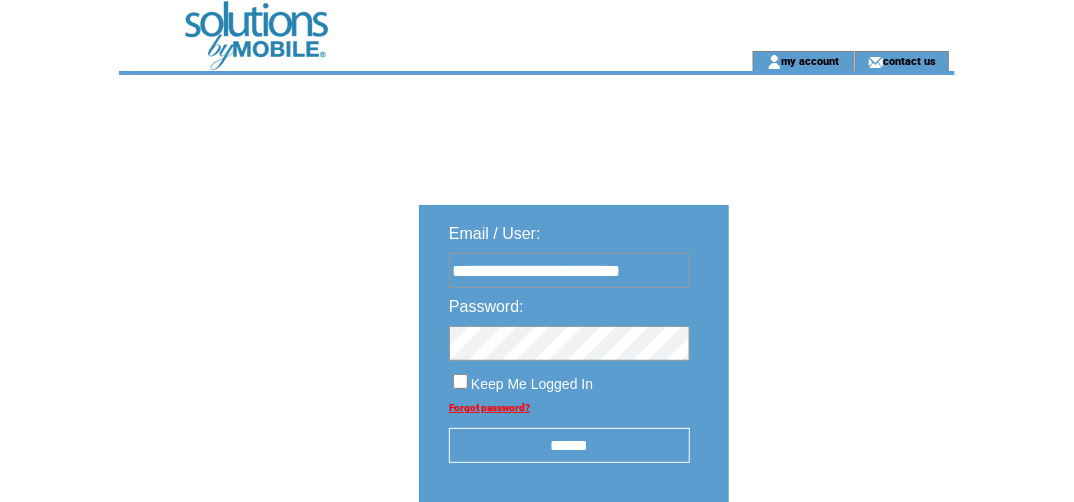 click on "Password:" at bounding box center (486, 306) 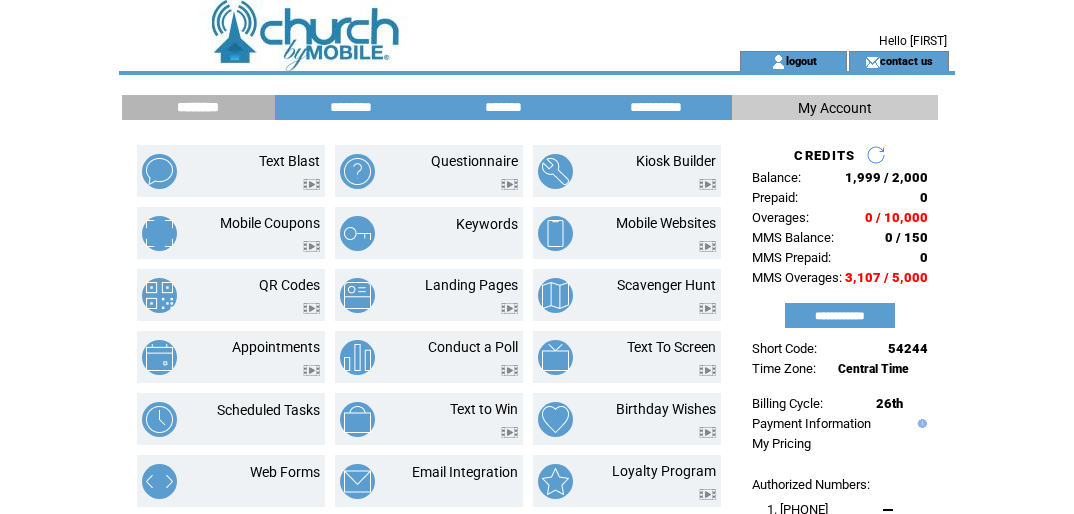 scroll, scrollTop: 0, scrollLeft: 0, axis: both 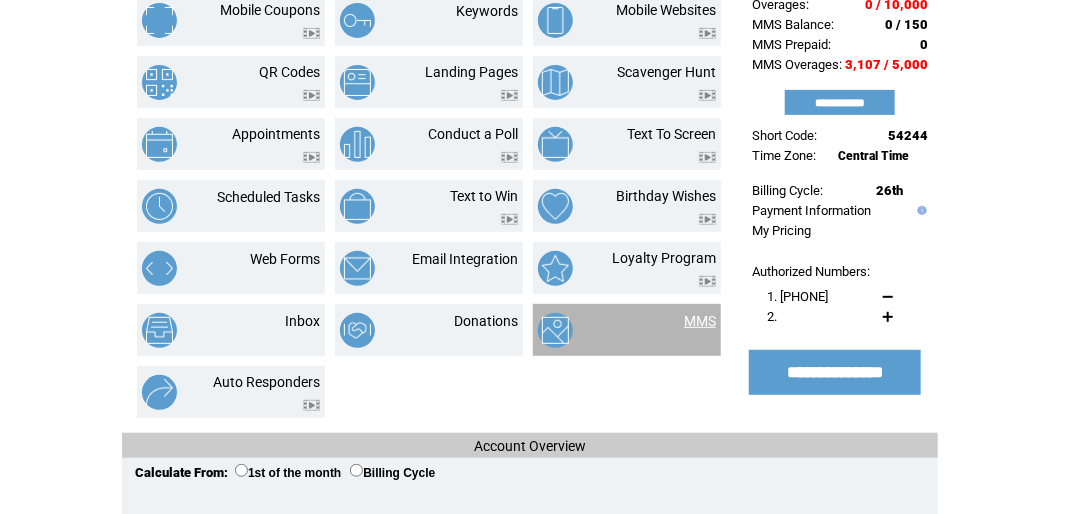 click on "MMS" at bounding box center [700, 321] 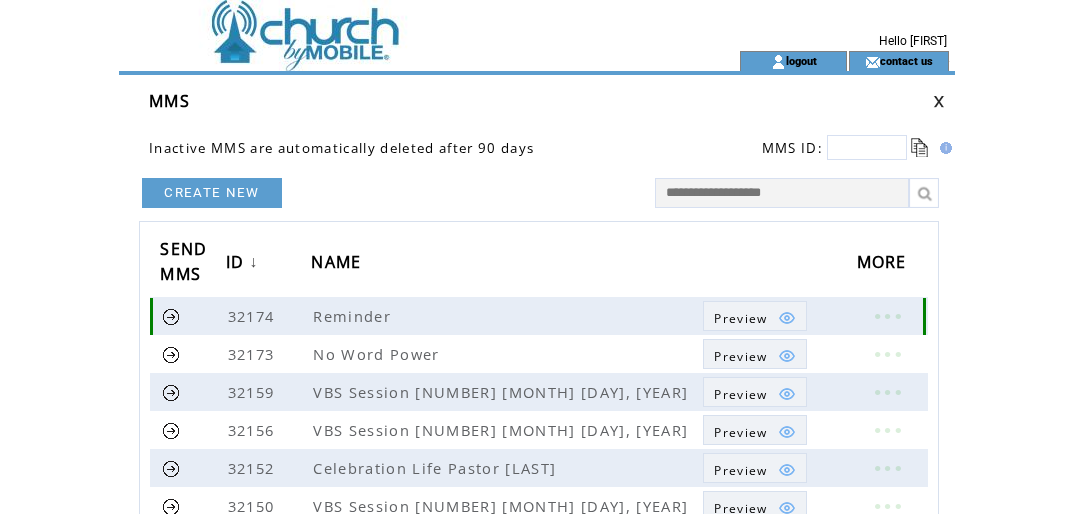 scroll, scrollTop: 0, scrollLeft: 0, axis: both 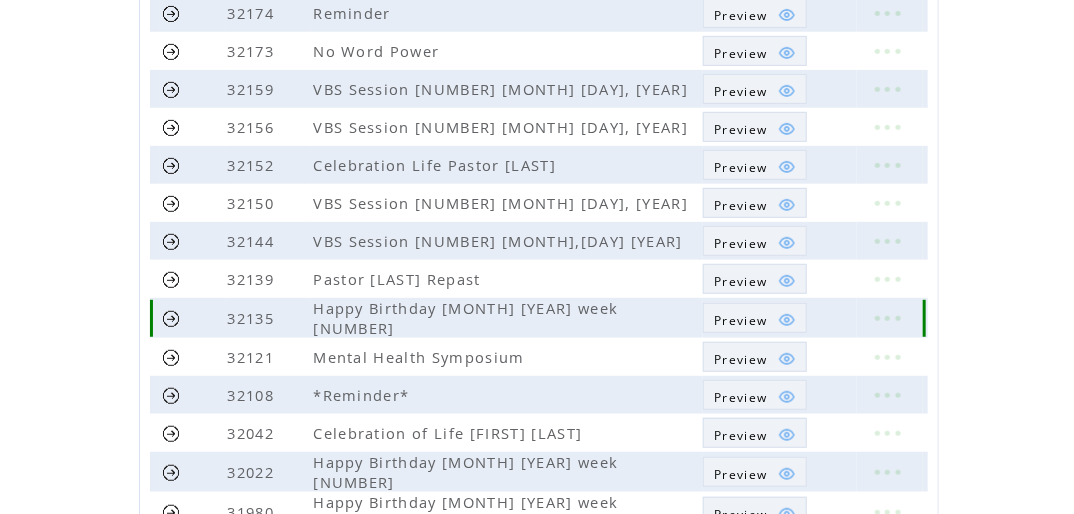 click on "Preview" at bounding box center [740, 320] 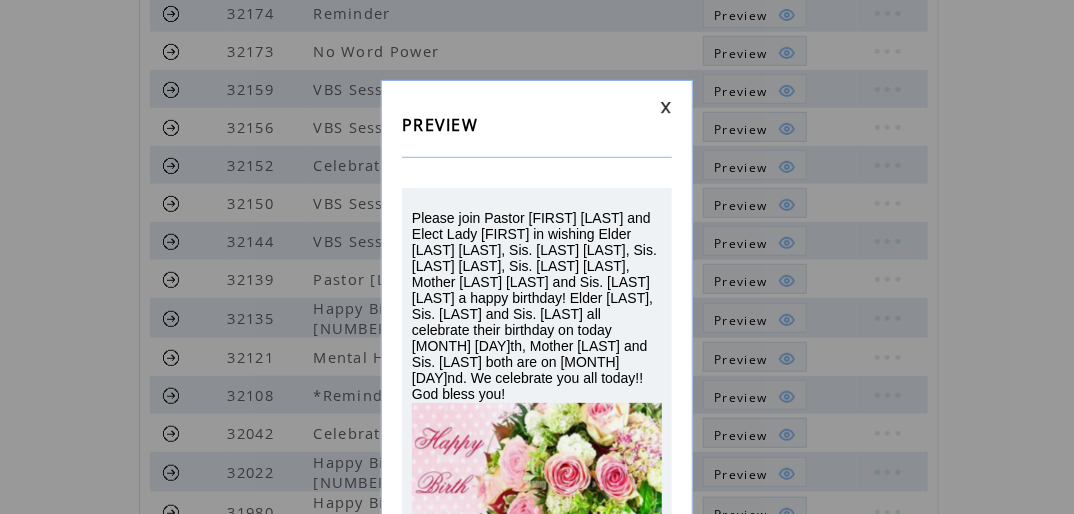 click at bounding box center (666, 107) 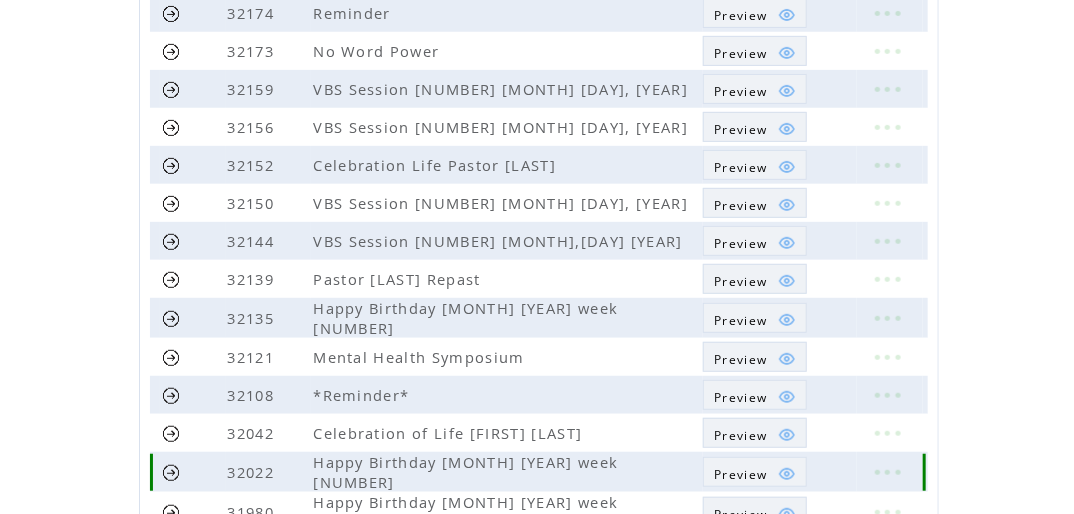 click on "Preview" at bounding box center (740, 474) 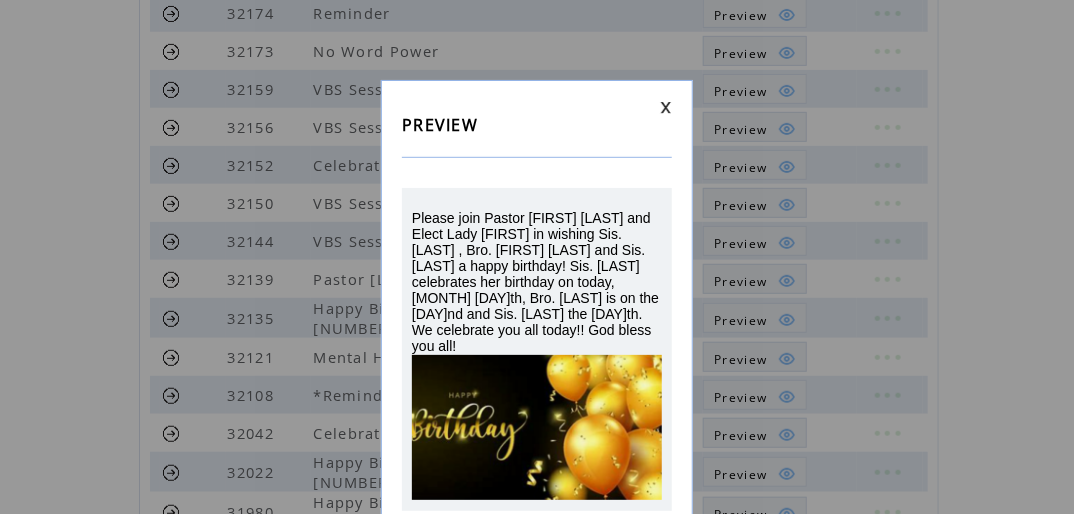 click at bounding box center (666, 107) 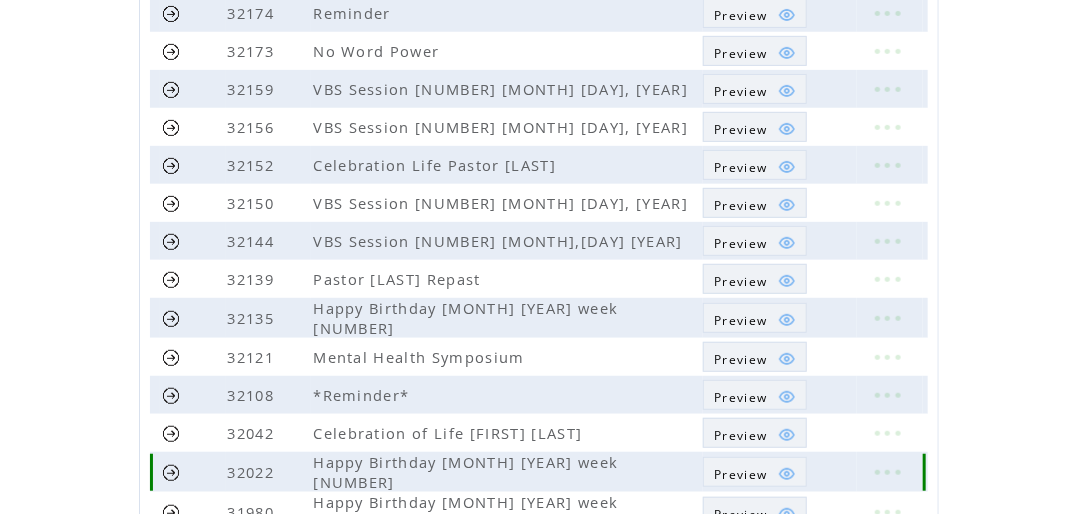 click at bounding box center (887, 472) 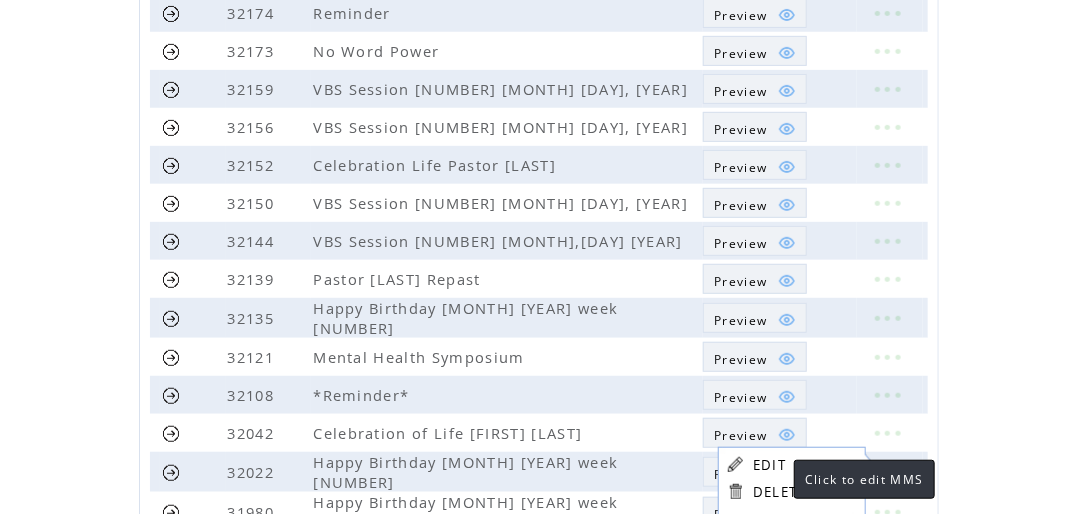 click on "EDIT" at bounding box center [769, 465] 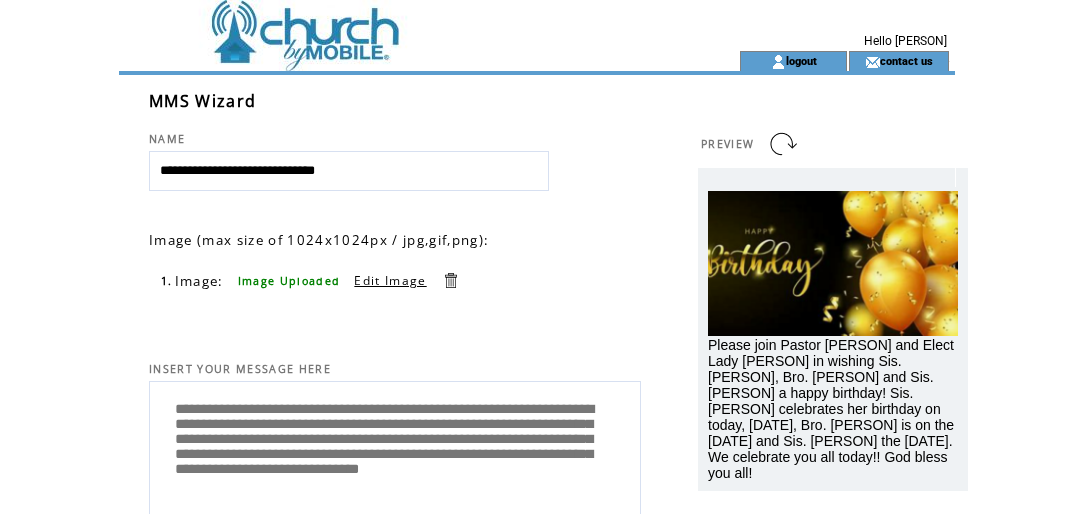 scroll, scrollTop: 0, scrollLeft: 0, axis: both 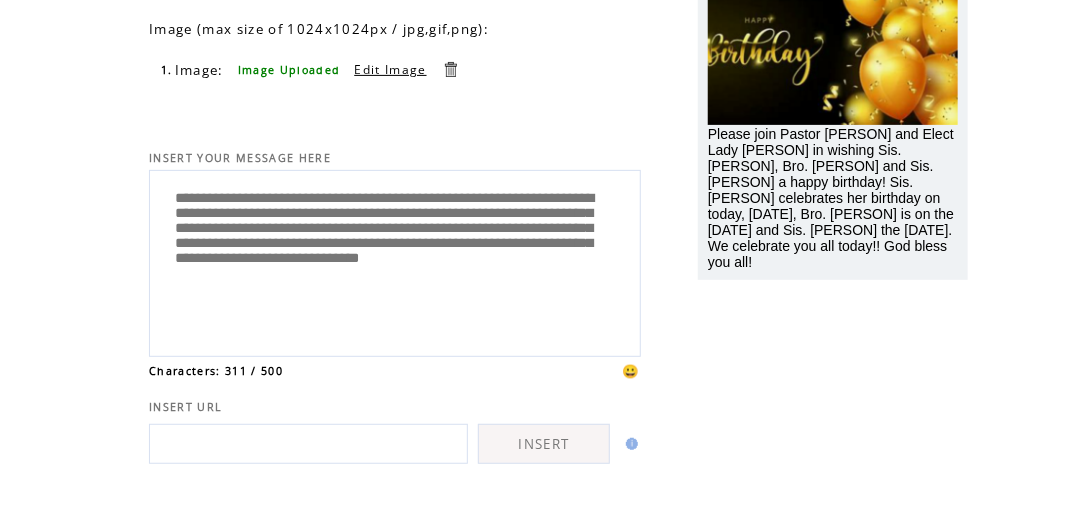 click on "**********" at bounding box center [395, 261] 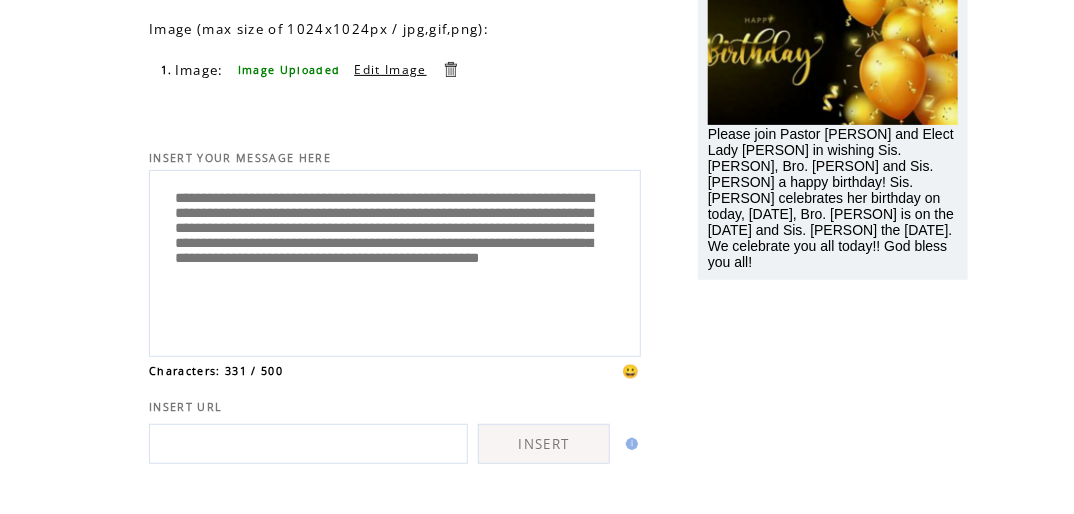 click on "**********" at bounding box center (395, 261) 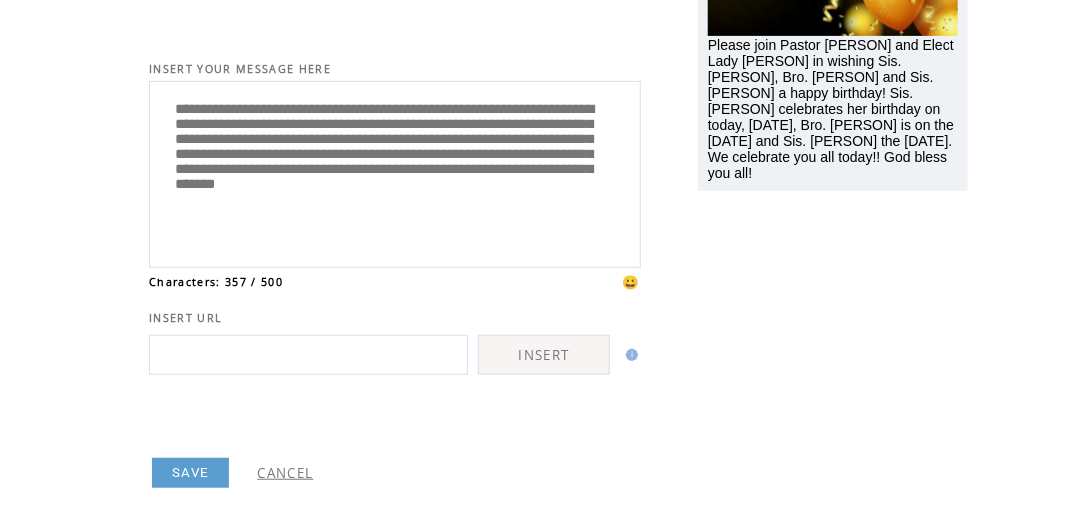 scroll, scrollTop: 336, scrollLeft: 0, axis: vertical 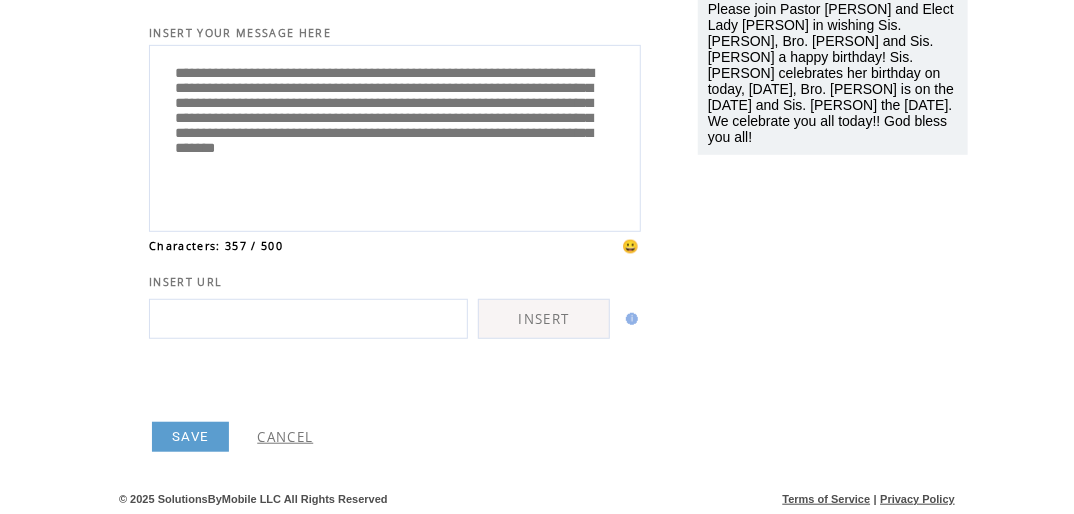 type on "**********" 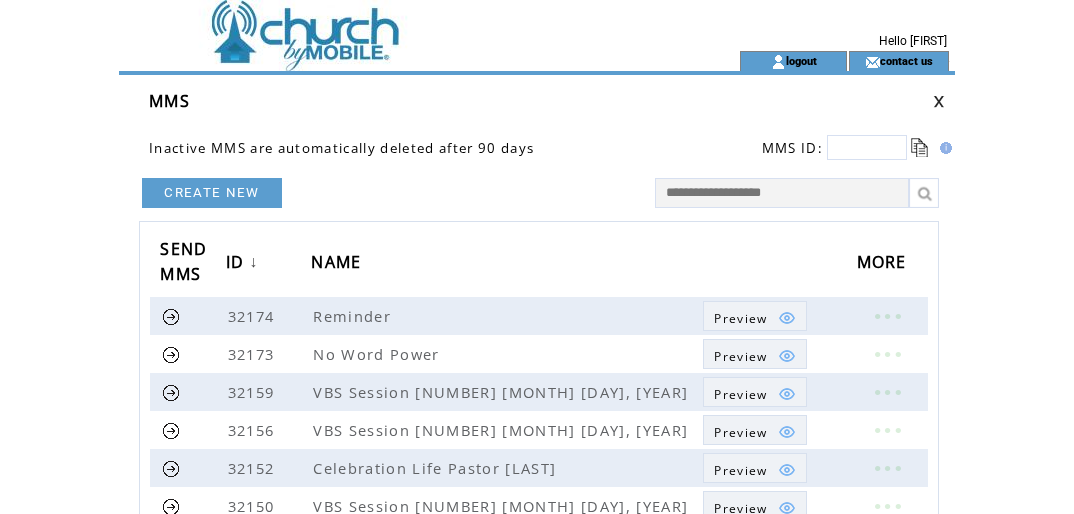 scroll, scrollTop: 0, scrollLeft: 0, axis: both 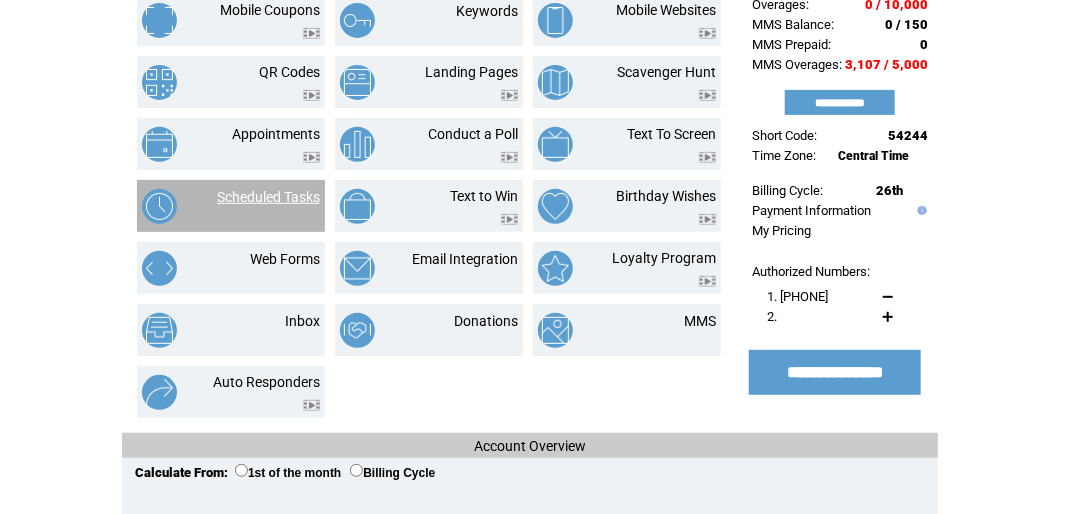 click on "Scheduled Tasks" at bounding box center (268, 197) 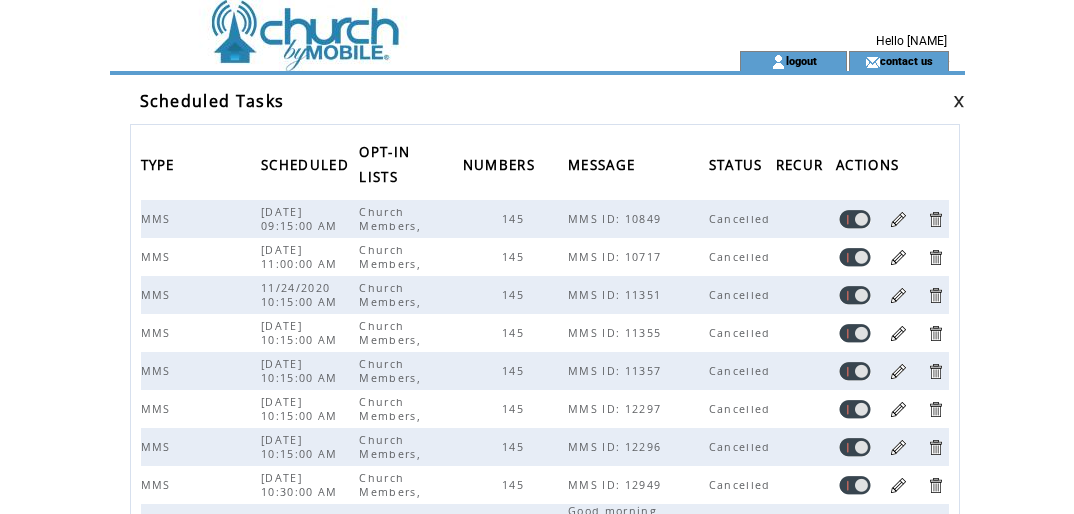scroll, scrollTop: 0, scrollLeft: 0, axis: both 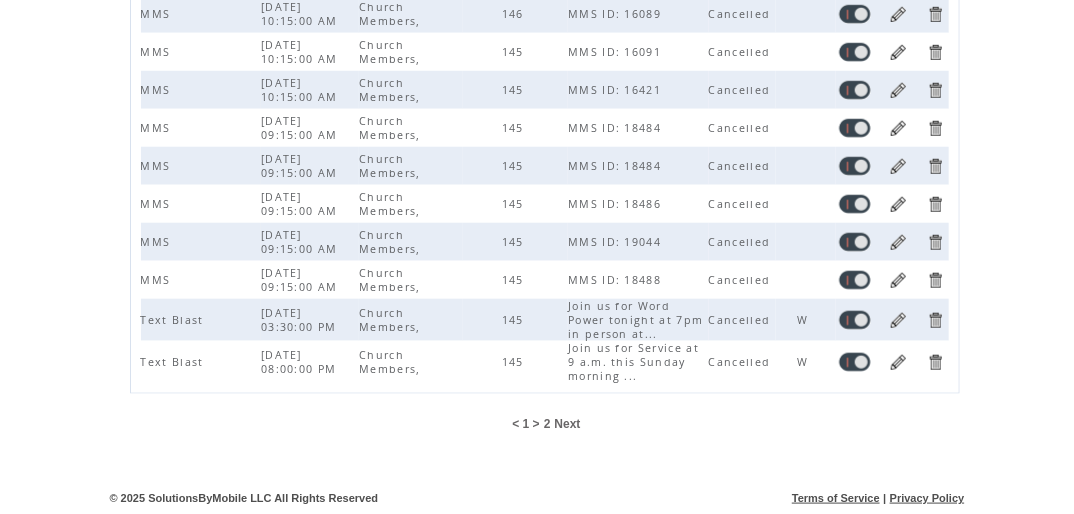 click on "Next" at bounding box center (568, 424) 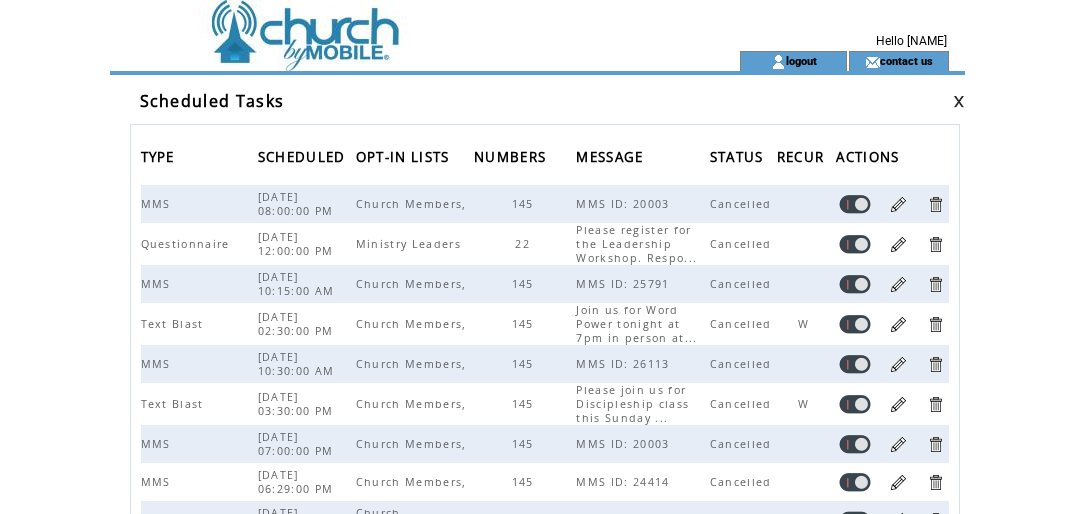 scroll, scrollTop: 0, scrollLeft: 0, axis: both 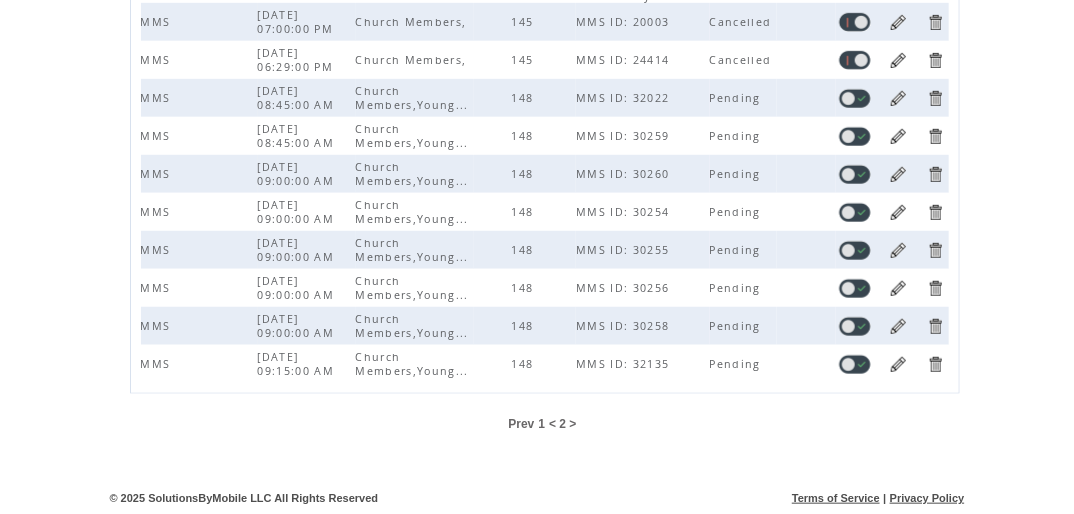 click at bounding box center [898, 98] 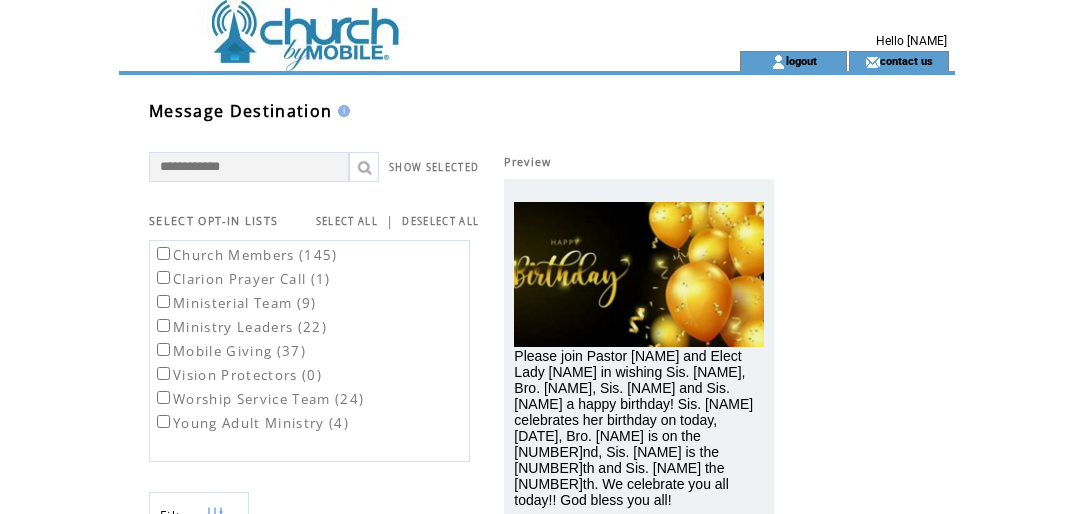 scroll, scrollTop: 0, scrollLeft: 0, axis: both 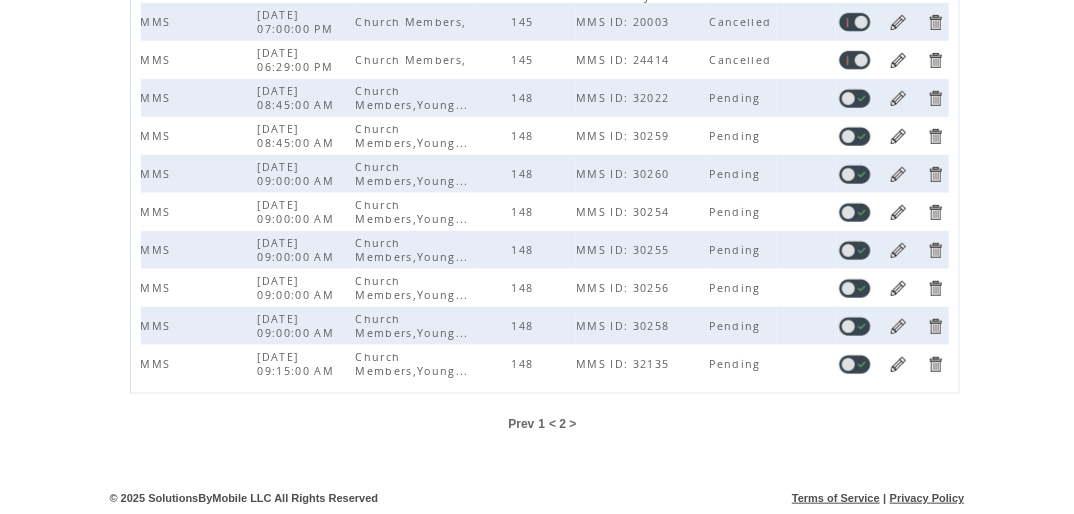 click at bounding box center [898, 136] 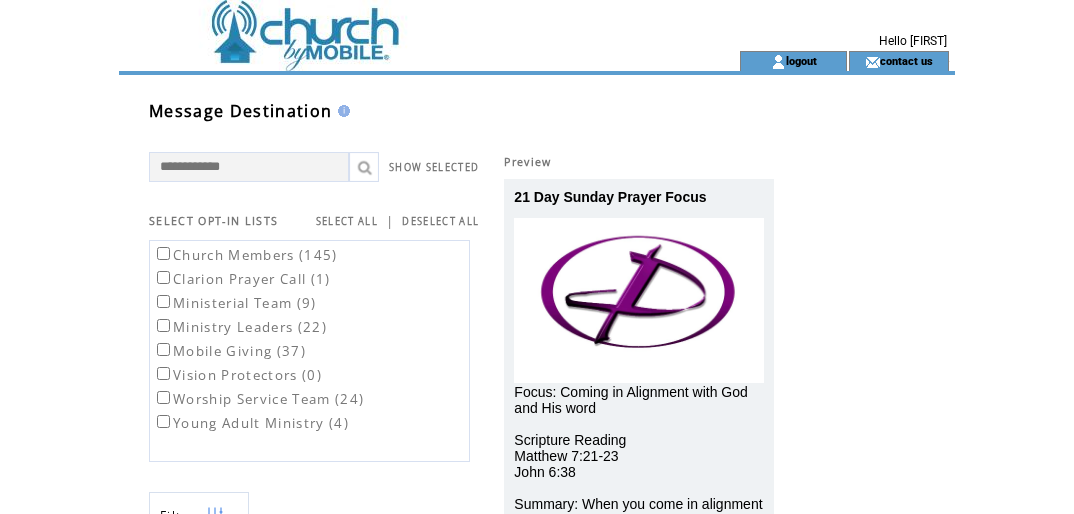 scroll, scrollTop: 0, scrollLeft: 0, axis: both 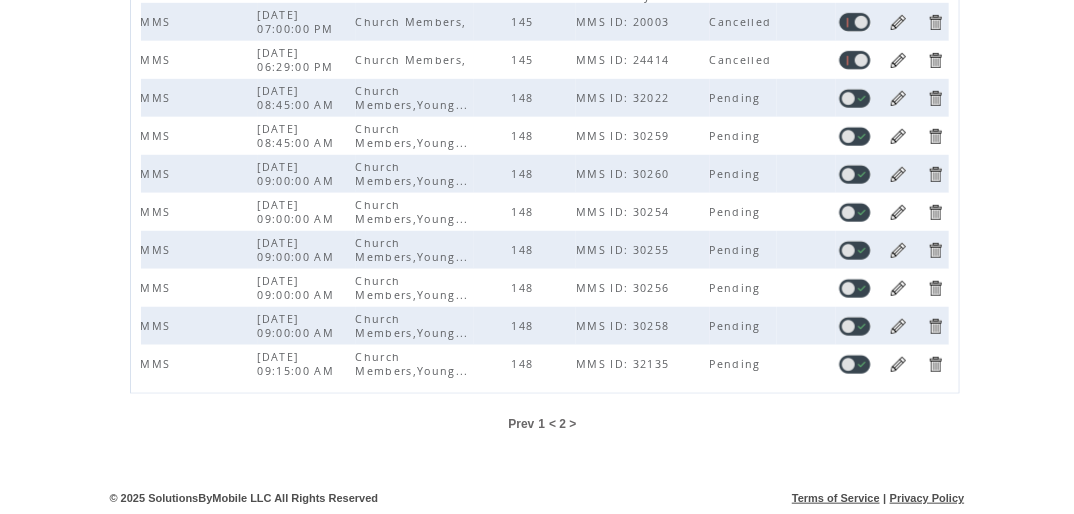 click at bounding box center [898, 136] 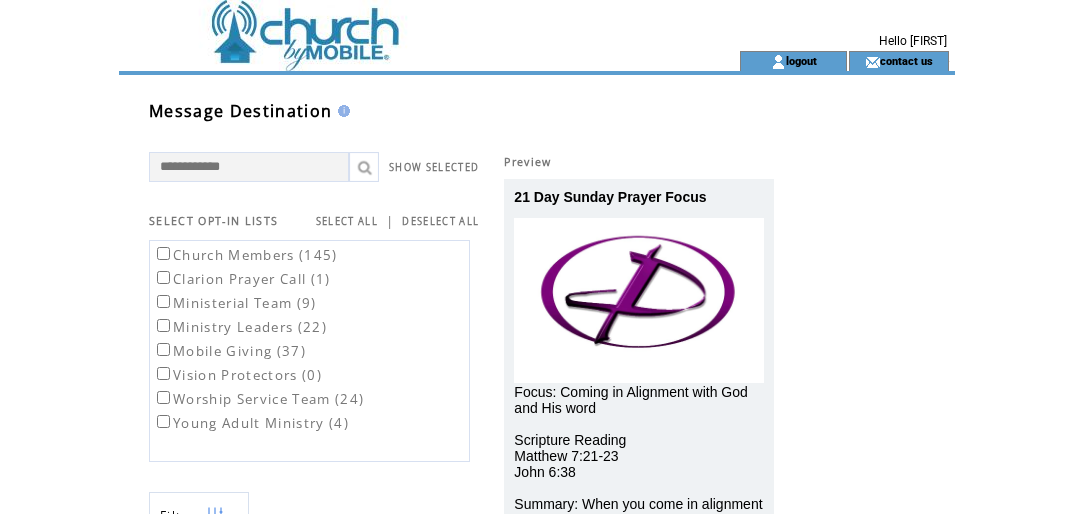 scroll, scrollTop: 0, scrollLeft: 0, axis: both 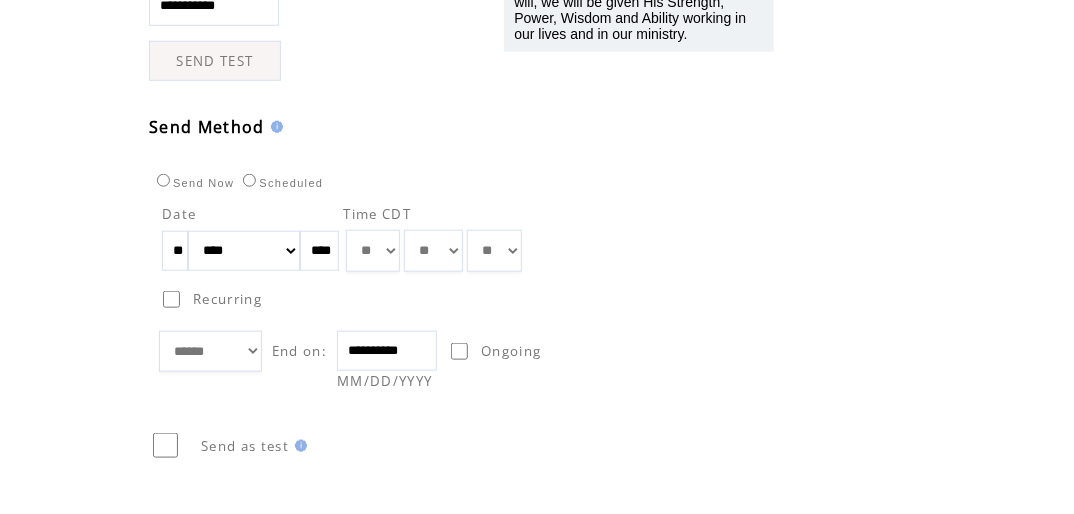 click on "** 	 ** 	 ** 	 ** 	 ** 	 ** 	 ** 	 ** 	 ** 	 ** 	 ** 	 ** 	 ** 	 ** 	 ** 	 ** 	 ** 	 ** 	 ** 	 ** 	 ** 	 ** 	 ** 	 ** 	 ** 	 ** 	 ** 	 ** 	 ** 	 ** 	 ** 	 ** 	 ** 	 ** 	 ** 	 ** 	 ** 	 ** 	 ** 	 ** 	 ** 	 ** 	 ** 	 ** 	 ** 	 ** 	 ** 	 ** 	 ** 	 ** 	 ** 	 ** 	 ** 	 ** 	 ** 	 ** 	 ** 	 ** 	 ** 	 ** 	 **" at bounding box center (433, 251) 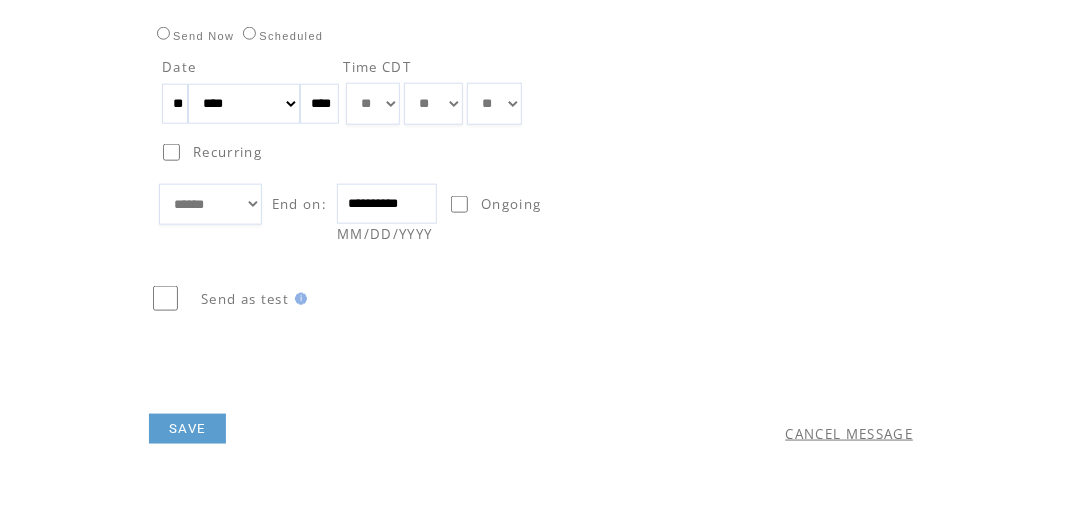 scroll, scrollTop: 779, scrollLeft: 0, axis: vertical 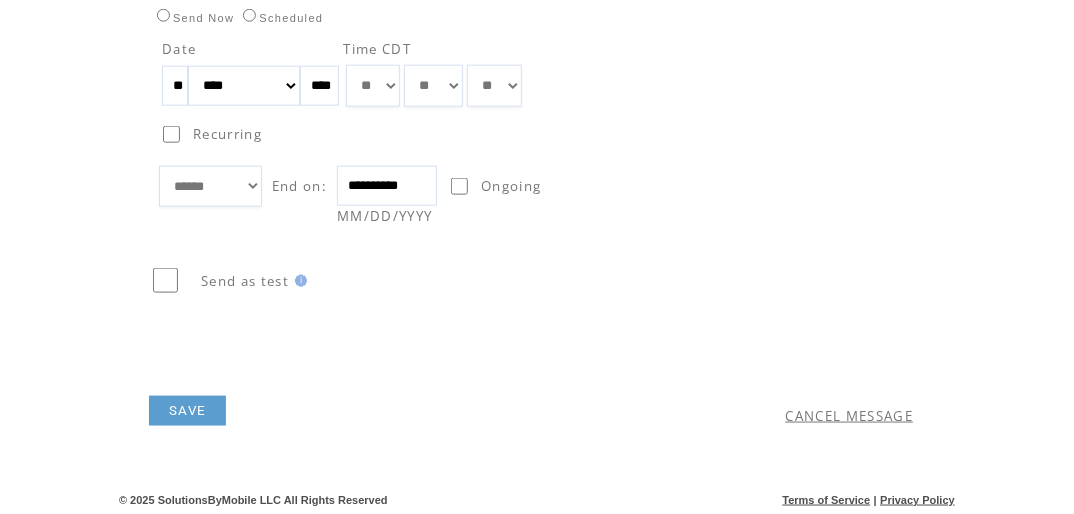 click on "SAVE" at bounding box center [187, 411] 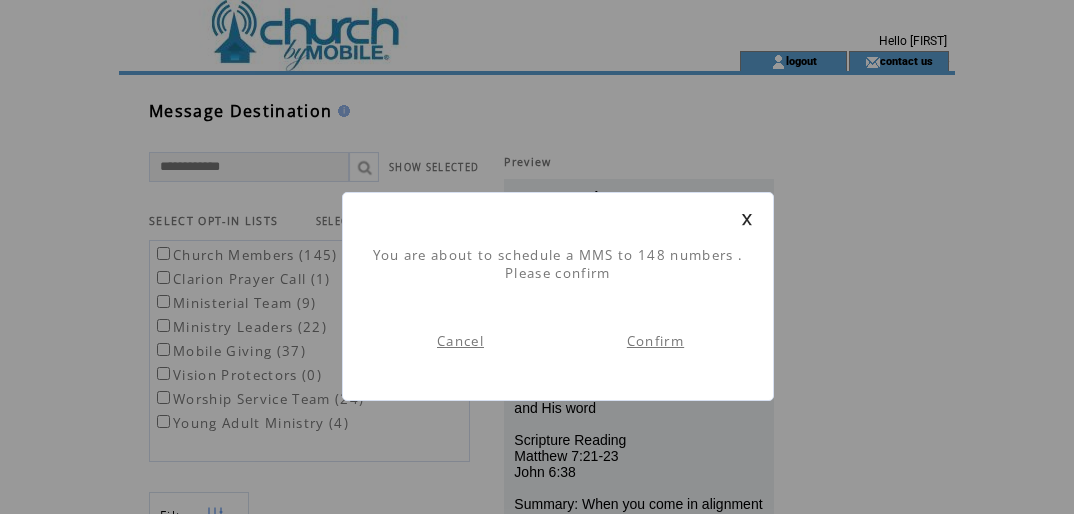 scroll, scrollTop: 0, scrollLeft: 0, axis: both 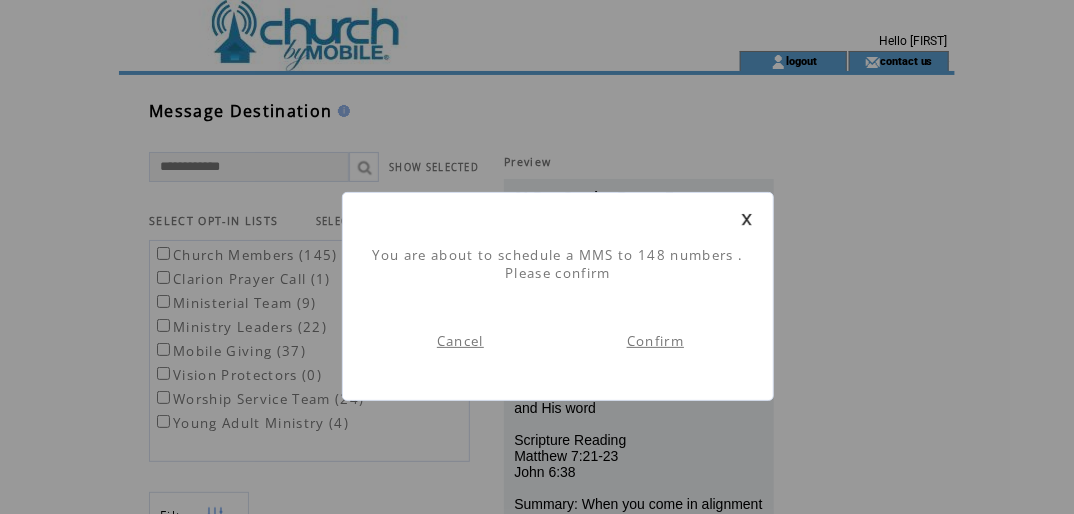 click on "Confirm" at bounding box center (655, 341) 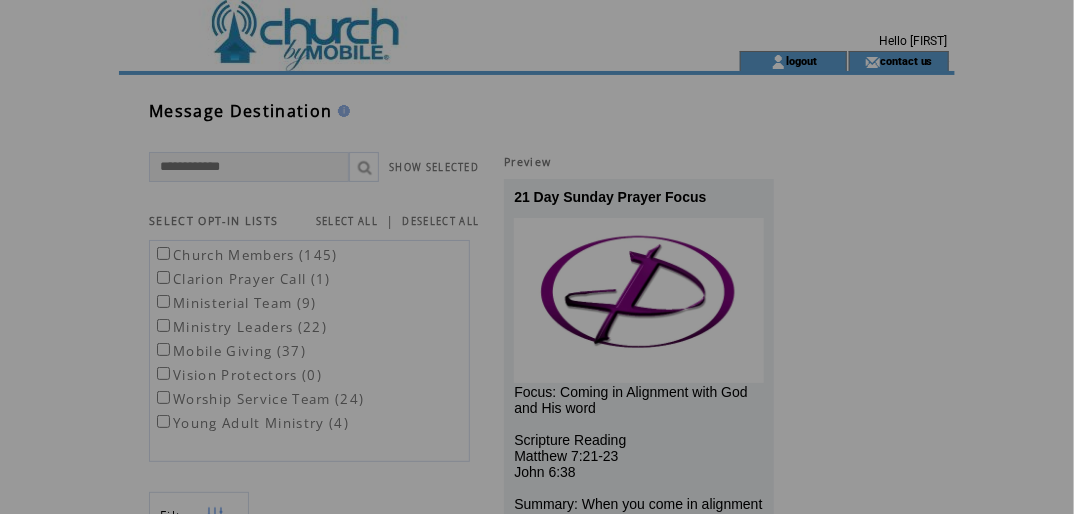 scroll, scrollTop: 0, scrollLeft: 0, axis: both 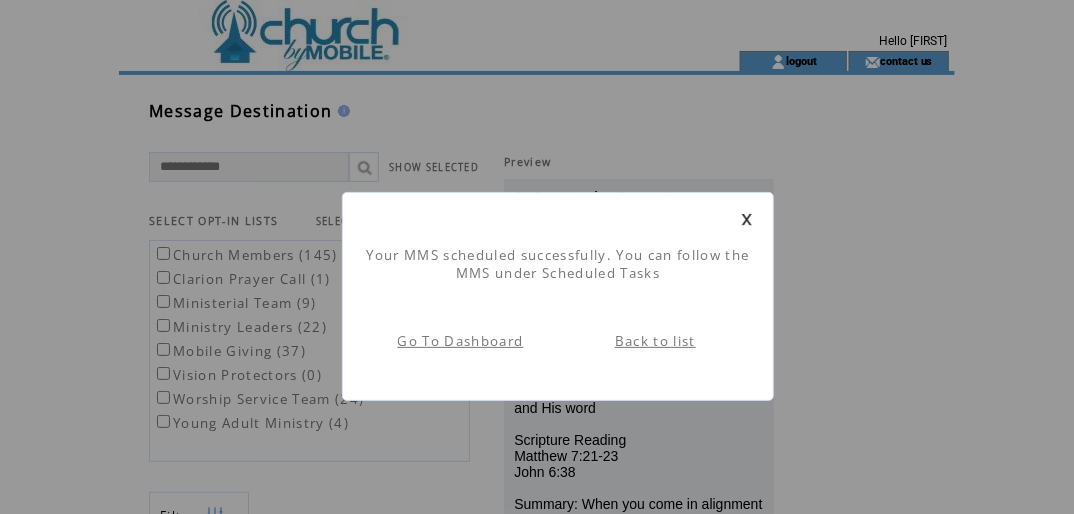 click on "Go To Dashboard" at bounding box center (461, 341) 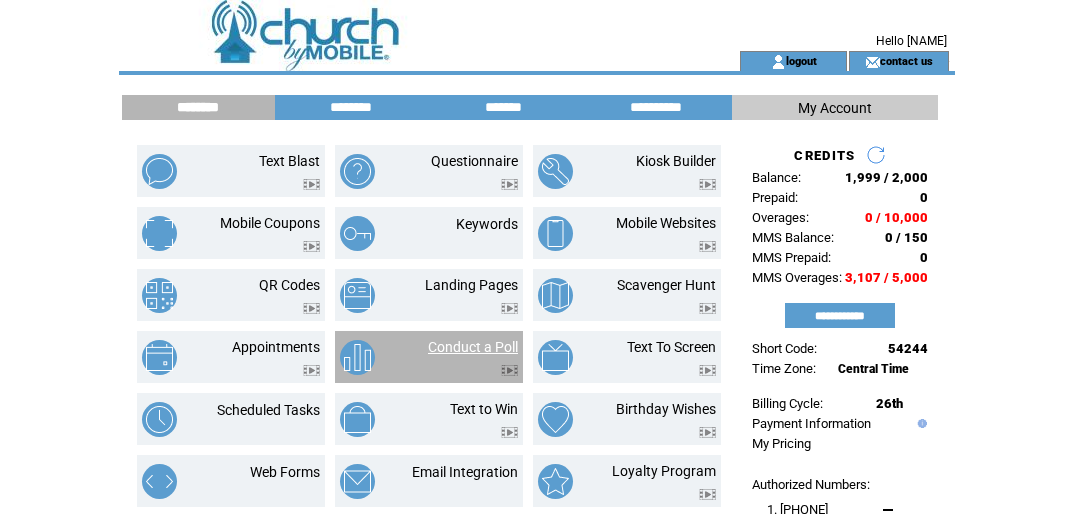 scroll, scrollTop: 0, scrollLeft: 0, axis: both 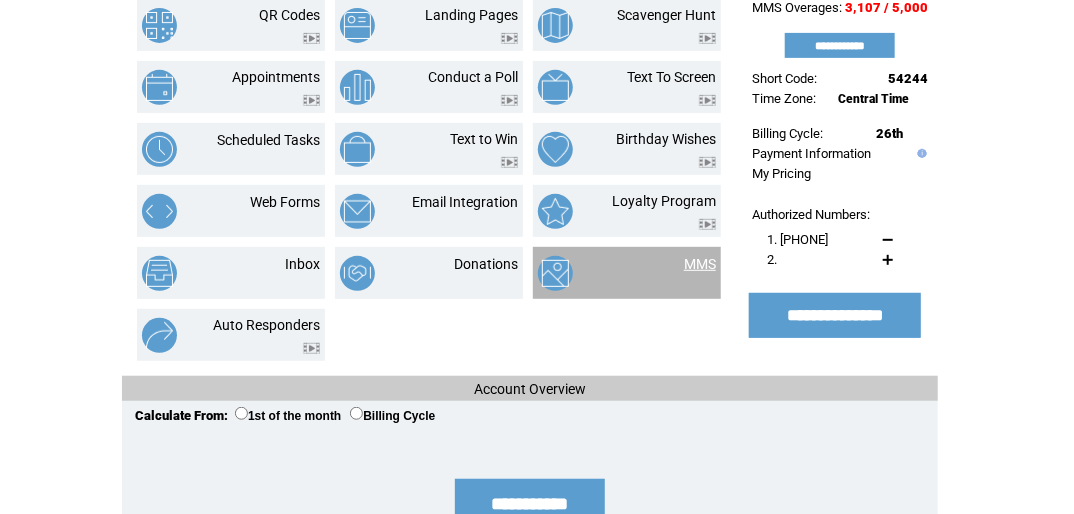 click on "MMS" at bounding box center (700, 264) 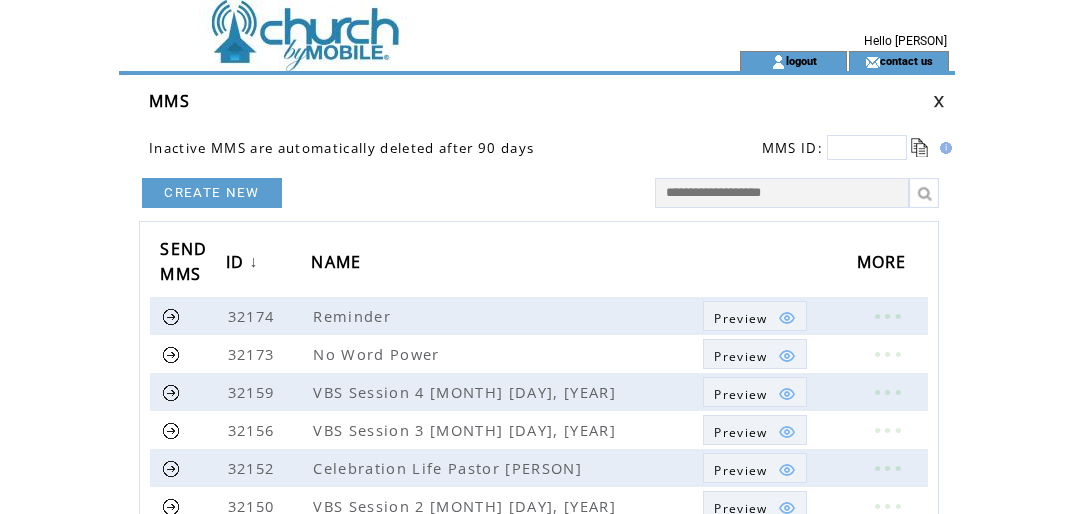 scroll, scrollTop: 0, scrollLeft: 0, axis: both 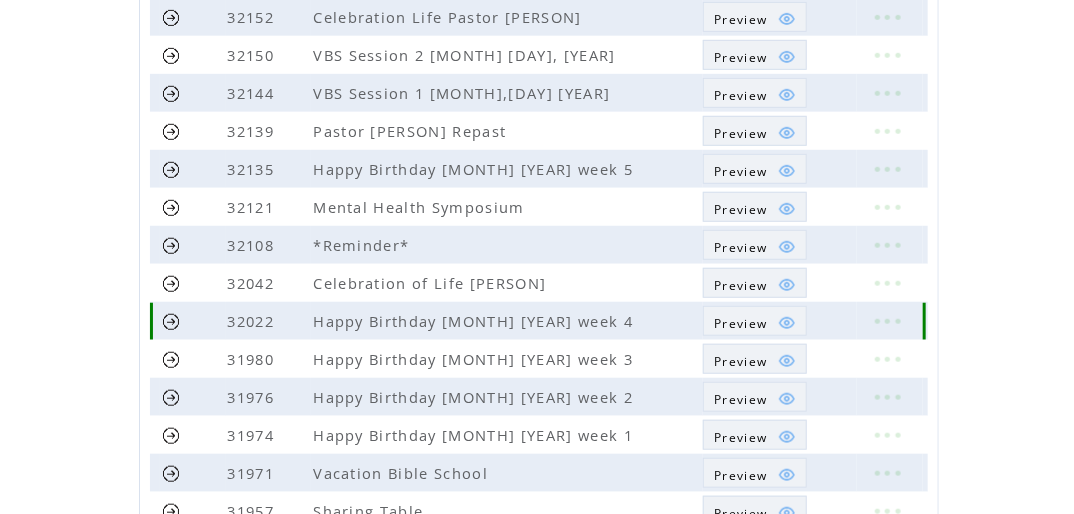 click on "Preview" at bounding box center [740, 323] 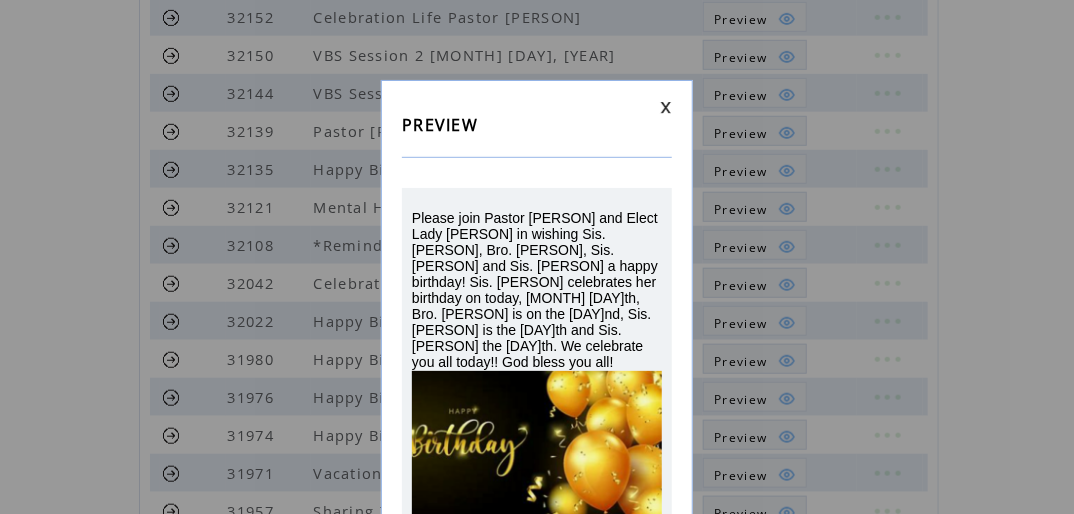 click at bounding box center [666, 107] 